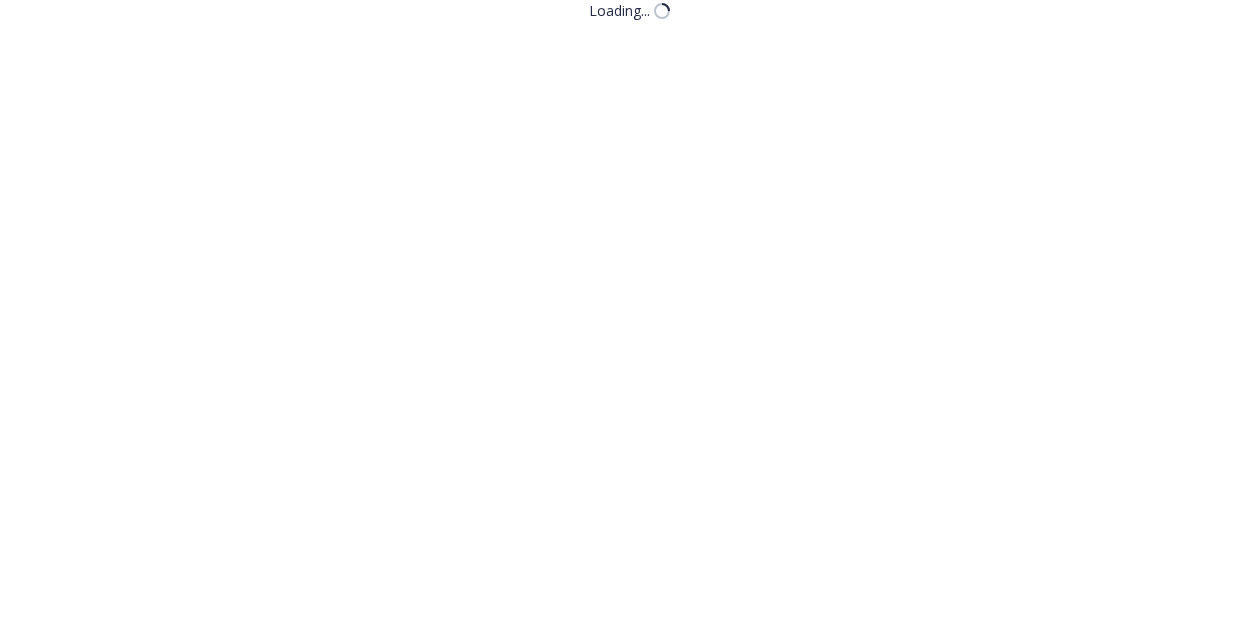 scroll, scrollTop: 0, scrollLeft: 0, axis: both 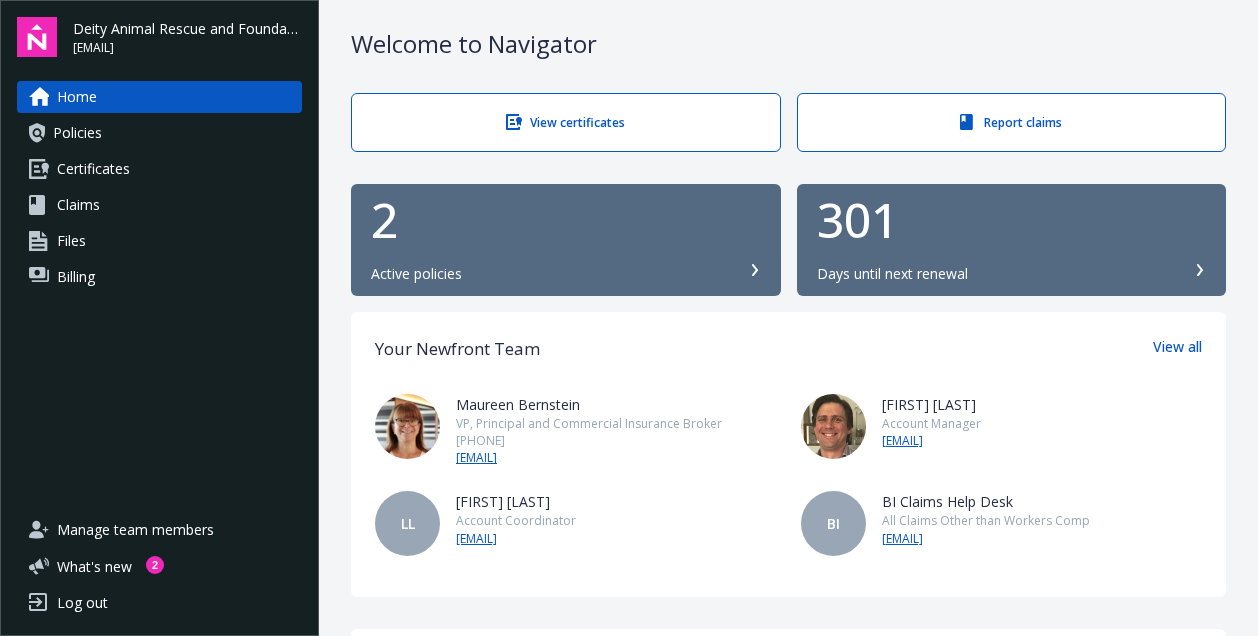 click on "Claims" at bounding box center (159, 205) 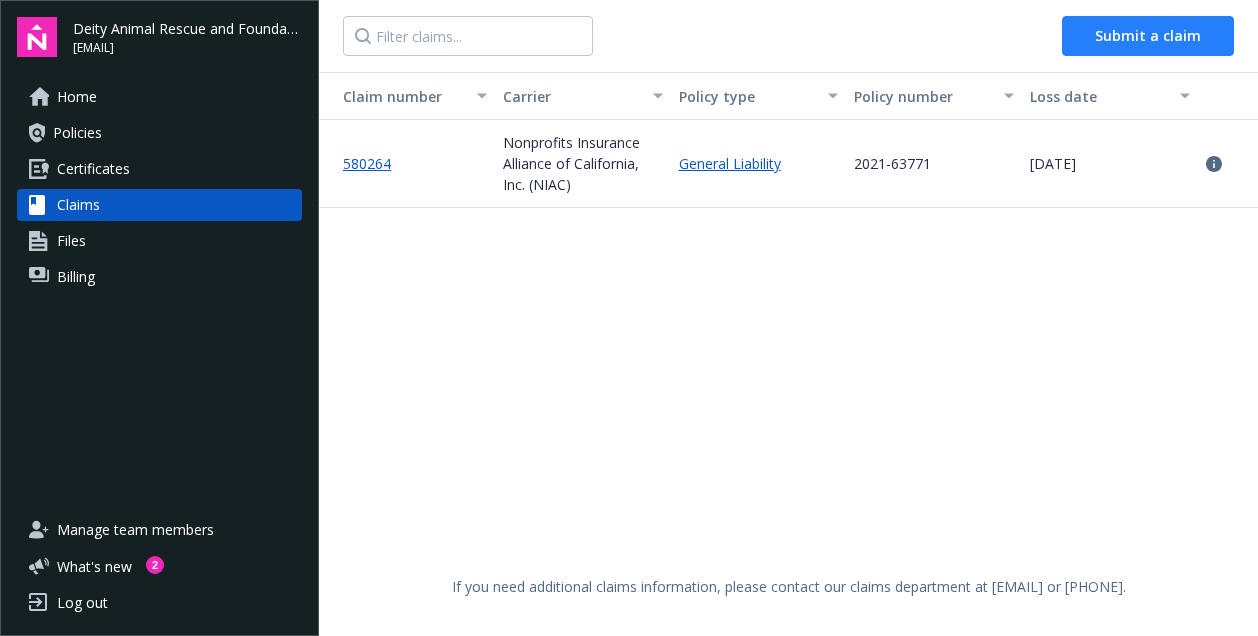 click on "Submit a claim" at bounding box center (1148, 35) 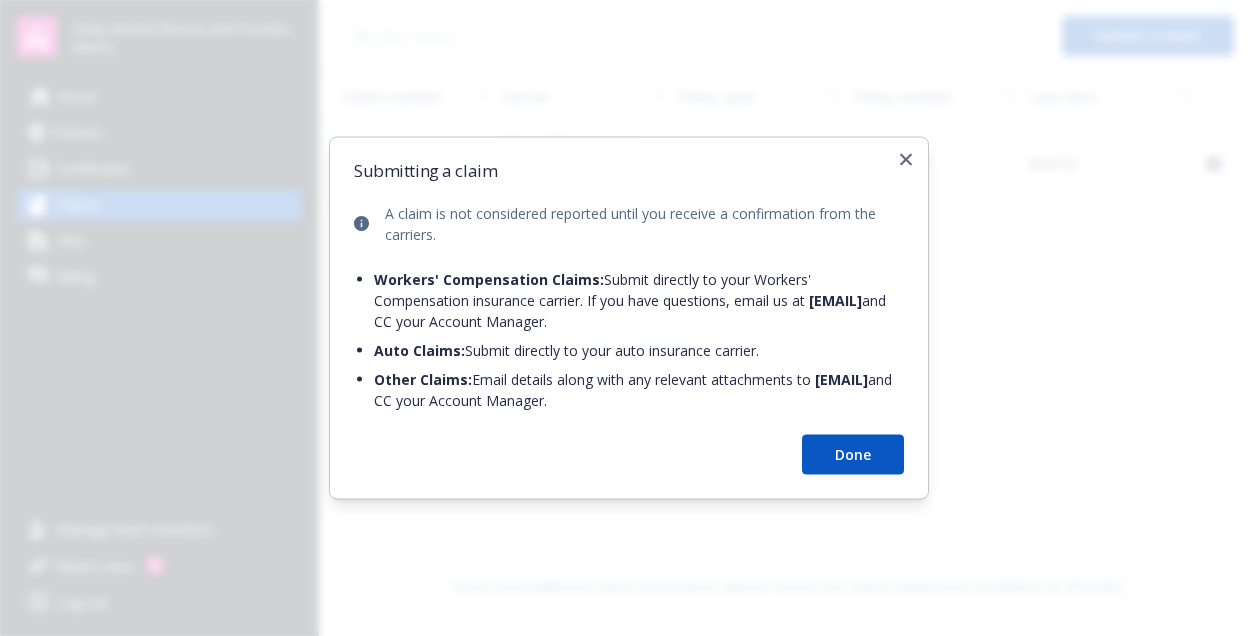 click on "Done" at bounding box center (853, 455) 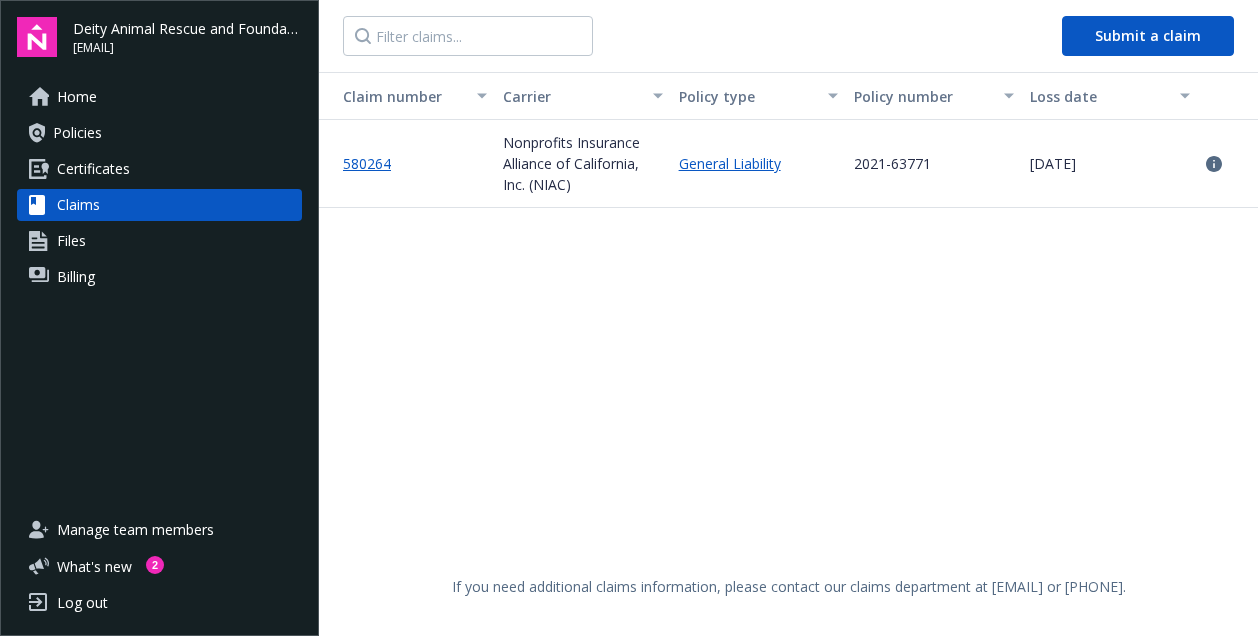 scroll, scrollTop: 0, scrollLeft: 0, axis: both 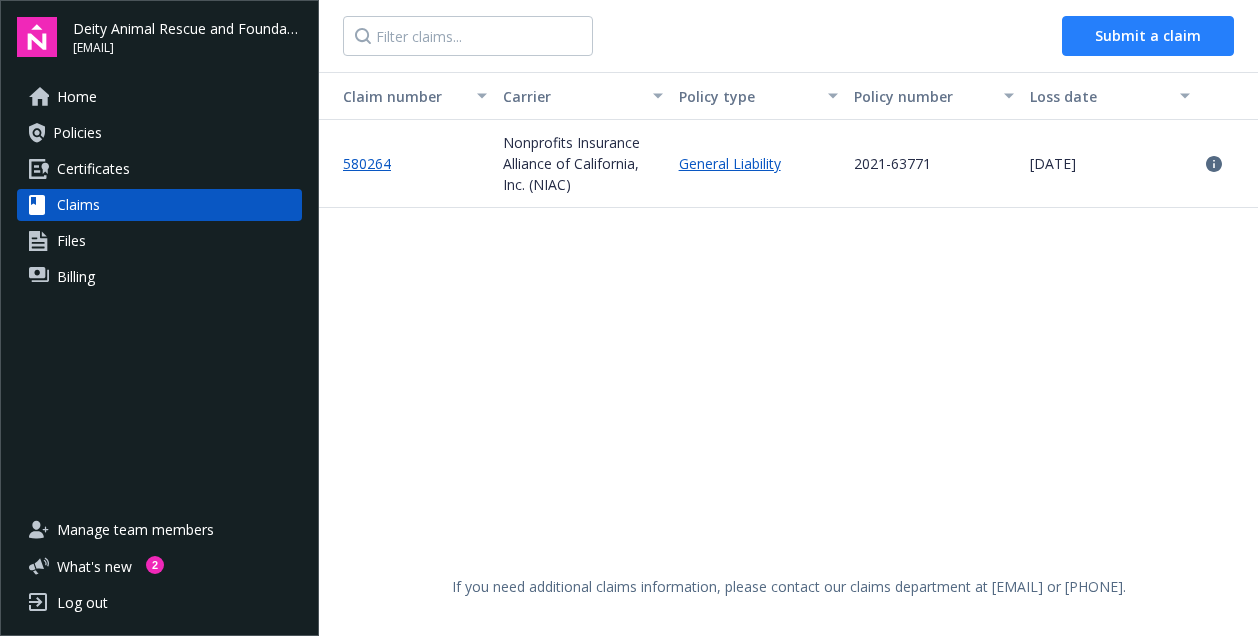 click on "Submit a claim" at bounding box center [1148, 35] 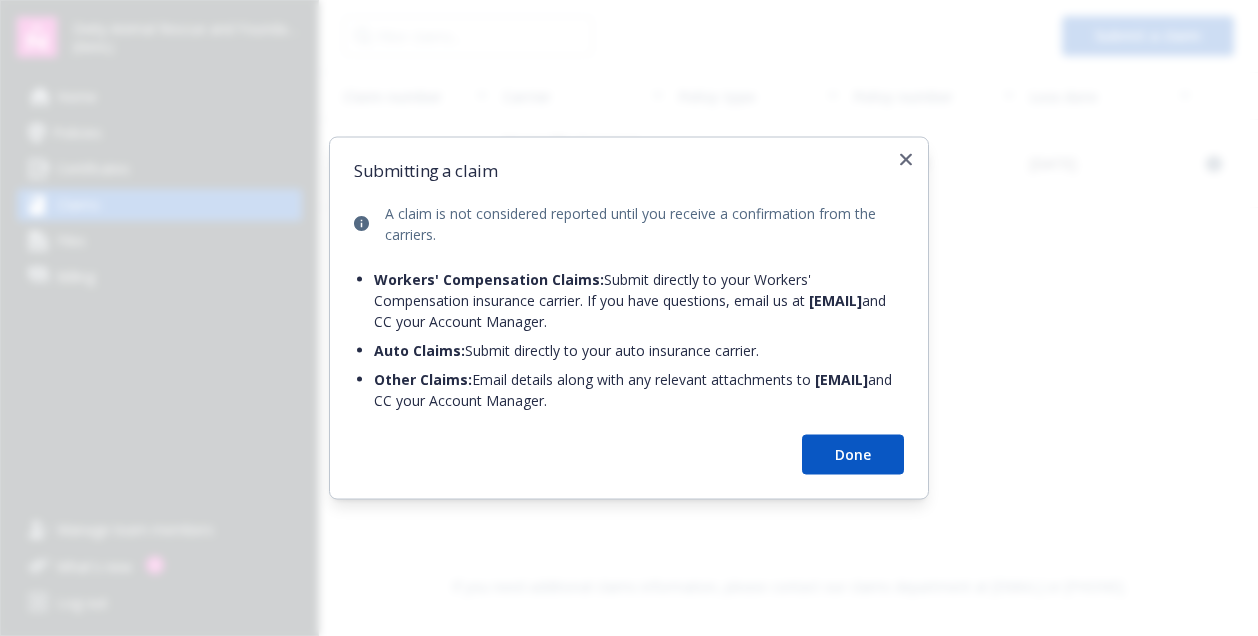 drag, startPoint x: 375, startPoint y: 400, endPoint x: 531, endPoint y: 404, distance: 156.05127 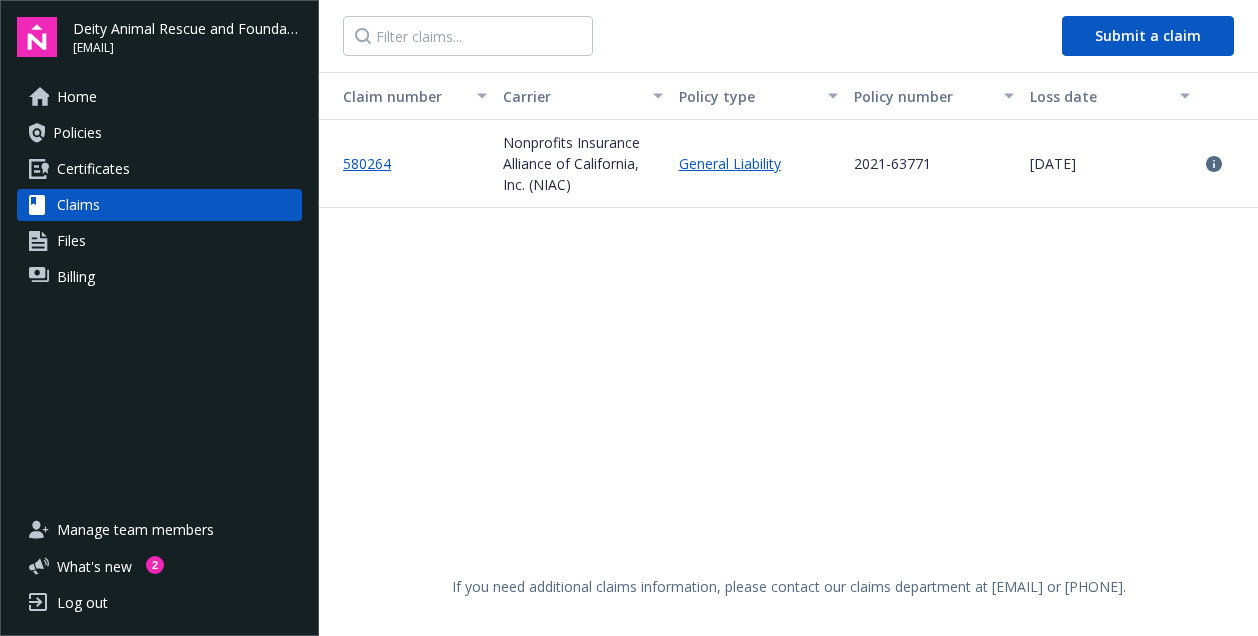 click on "Policies" at bounding box center (159, 133) 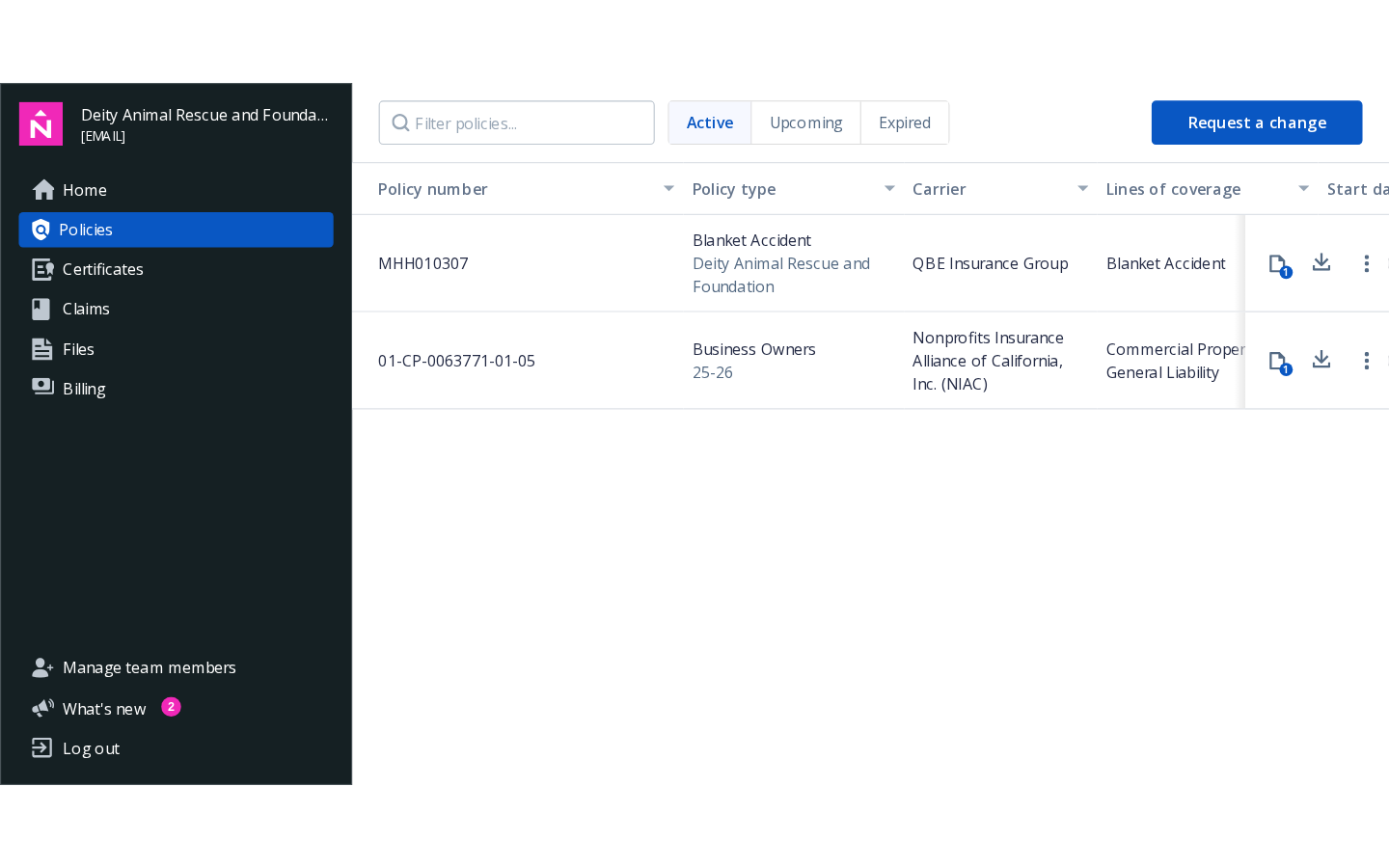 scroll, scrollTop: 0, scrollLeft: 0, axis: both 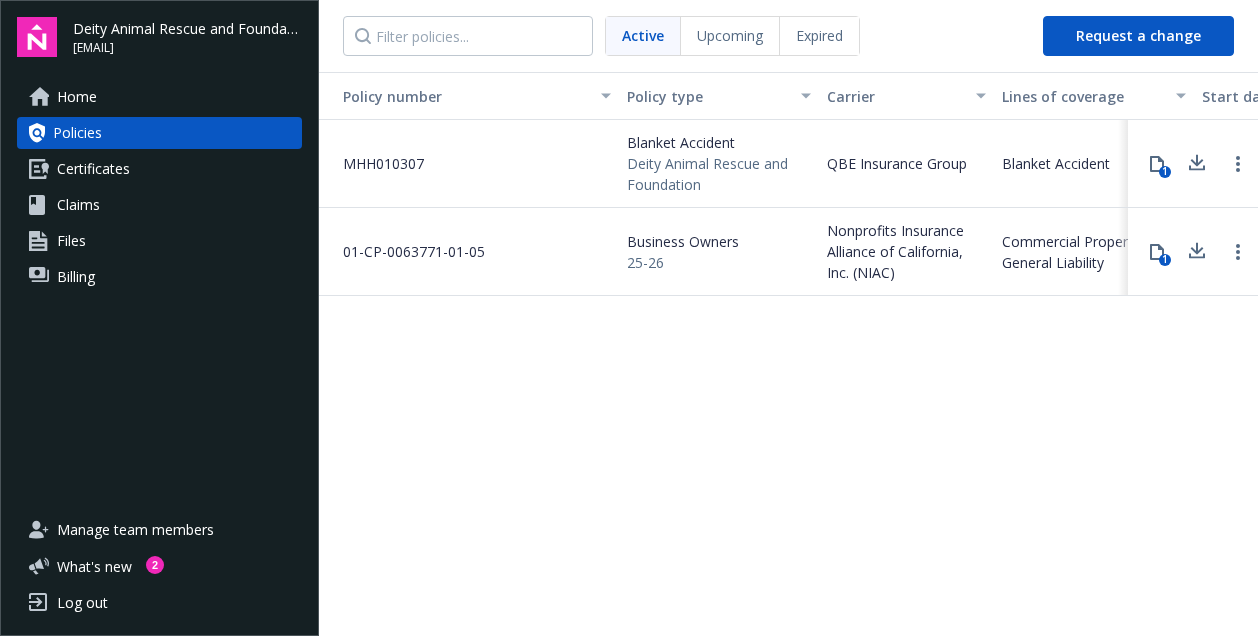 click 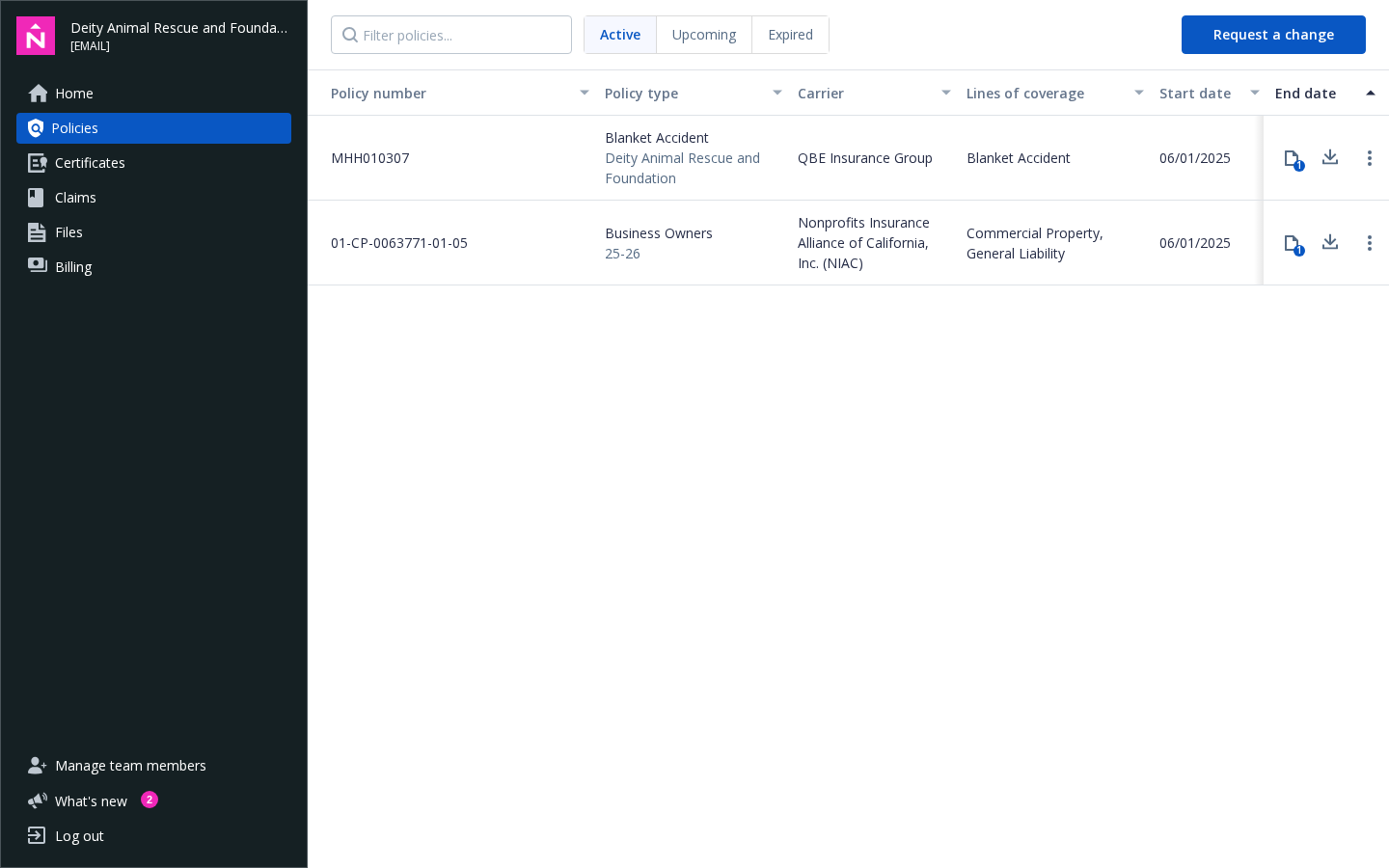 scroll, scrollTop: 0, scrollLeft: 0, axis: both 